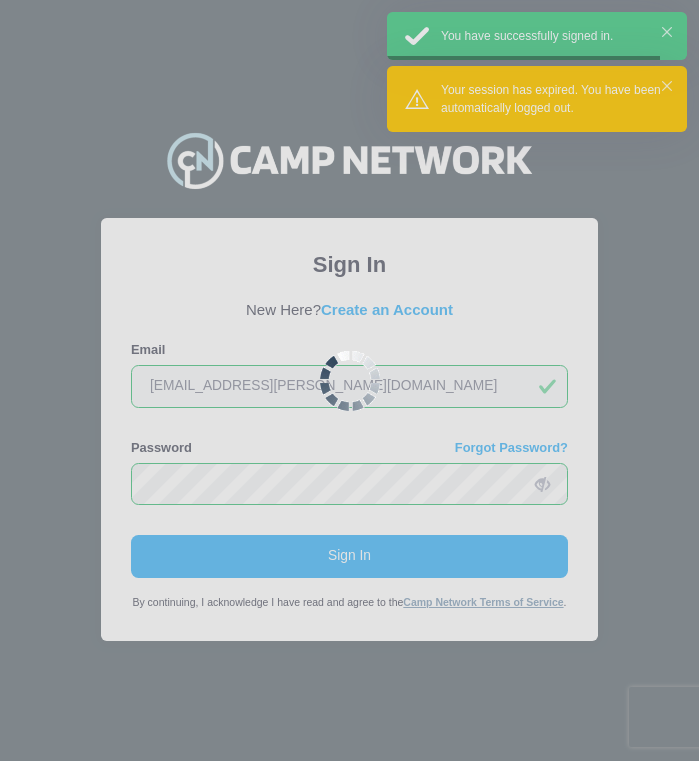 scroll, scrollTop: 0, scrollLeft: 0, axis: both 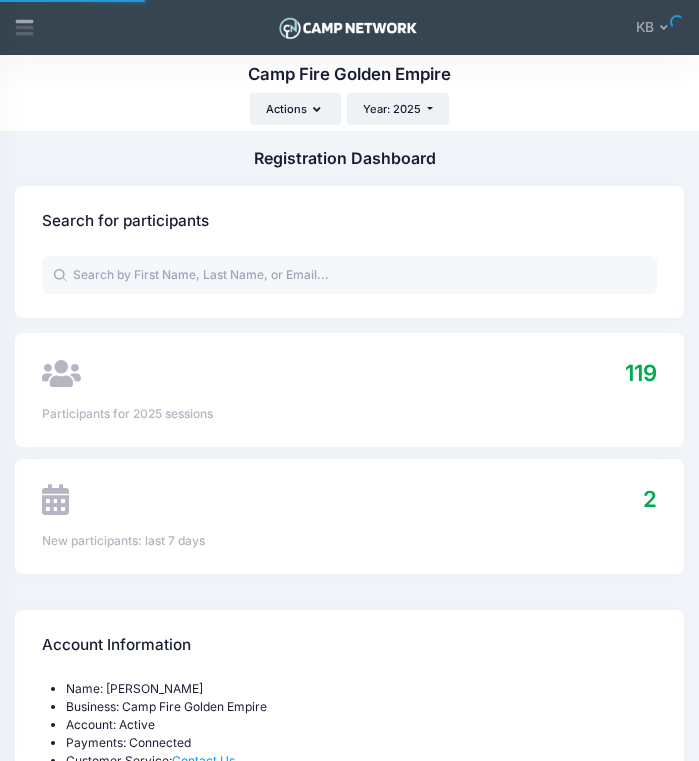select 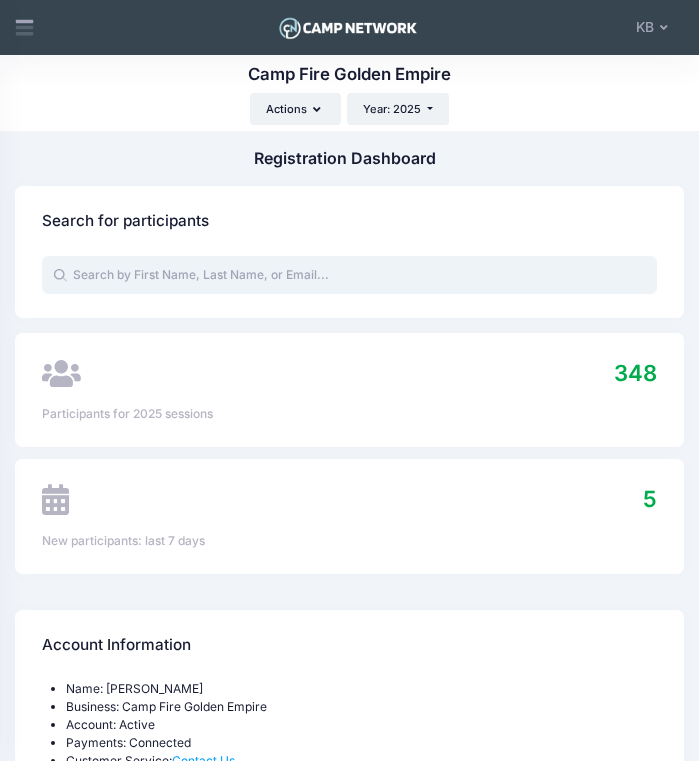 click at bounding box center [349, 275] 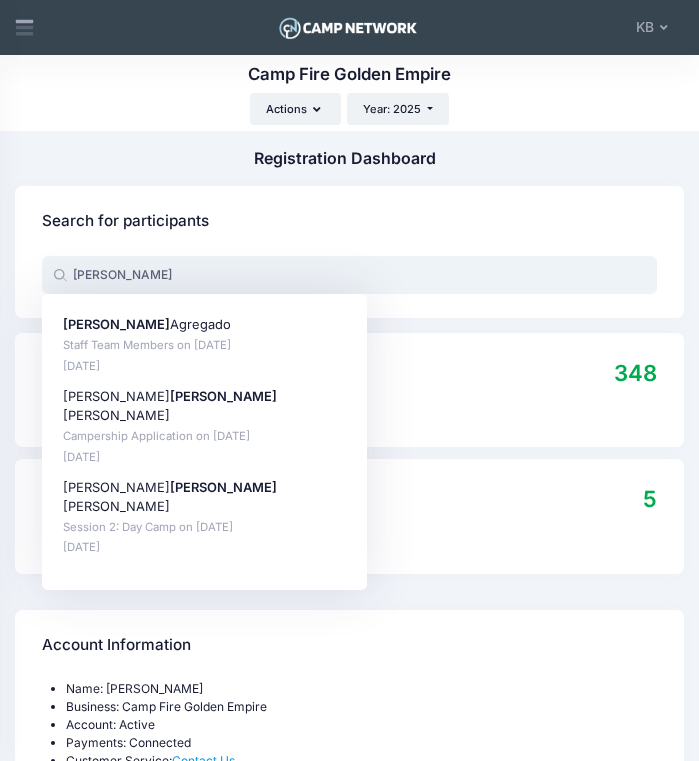 click on "Fred  Agregado Staff Team Members on Jul-07, 2025 Jun-28, 2025" at bounding box center (204, 345) 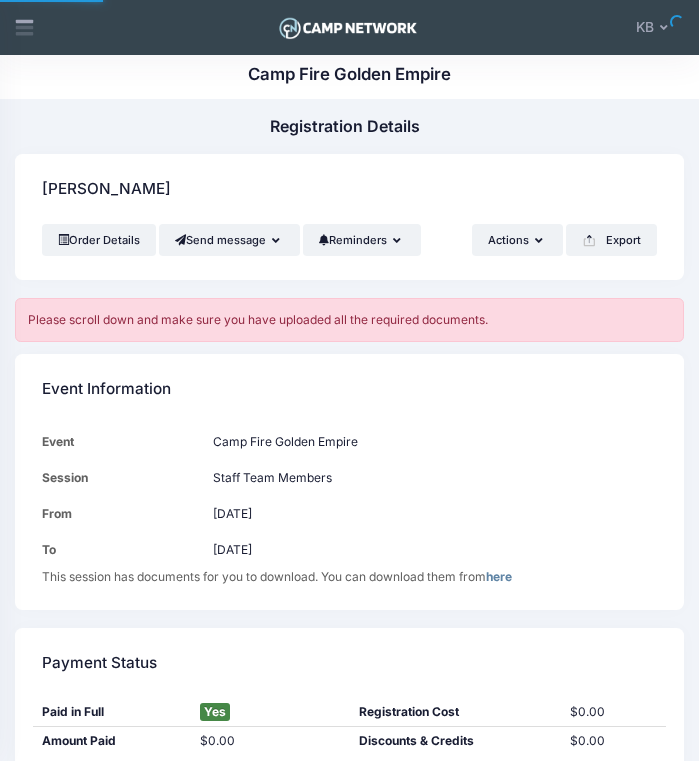 scroll, scrollTop: 0, scrollLeft: 0, axis: both 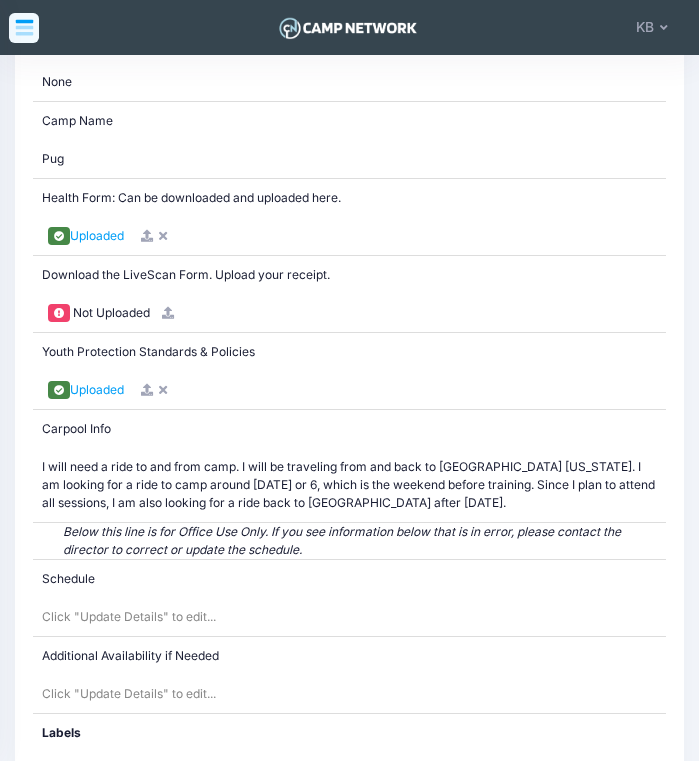 click 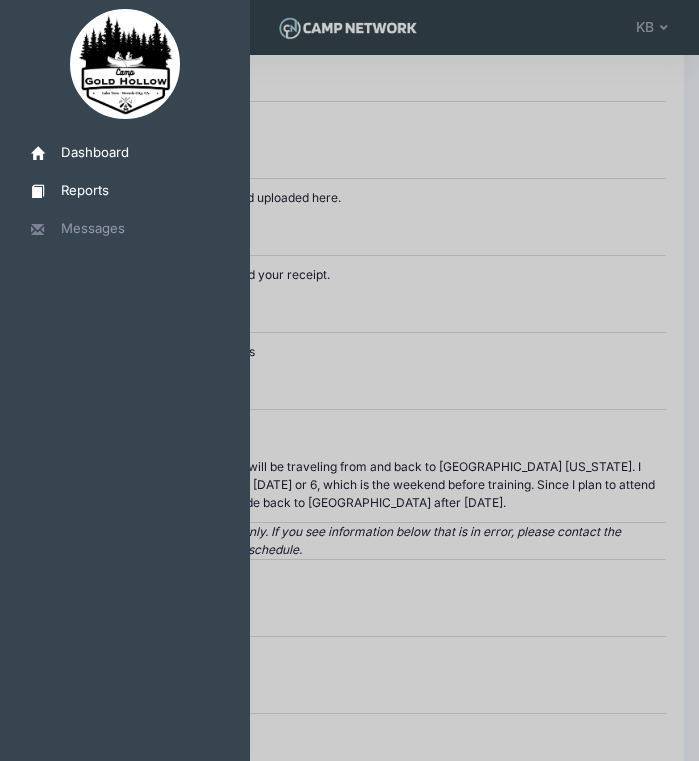 click on "Reports" at bounding box center [135, 191] 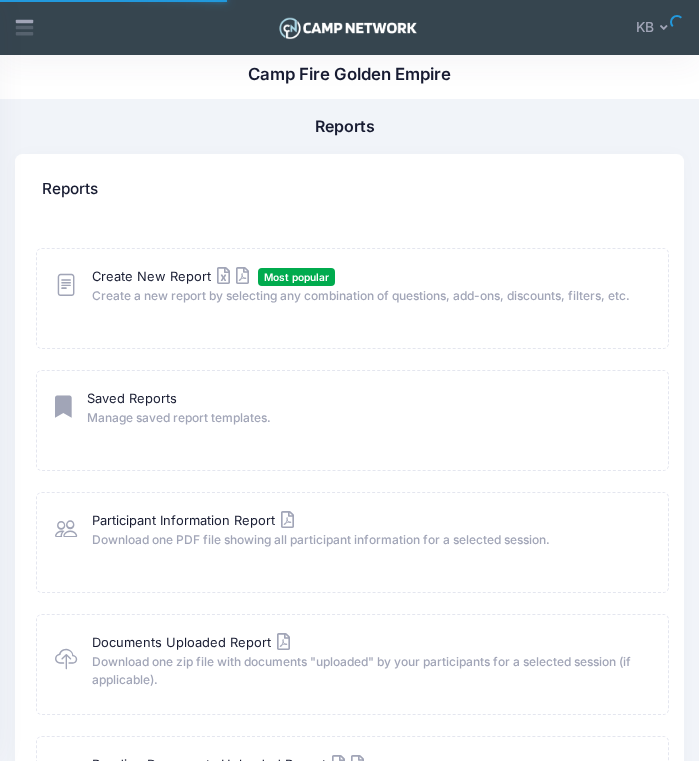 scroll, scrollTop: 0, scrollLeft: 0, axis: both 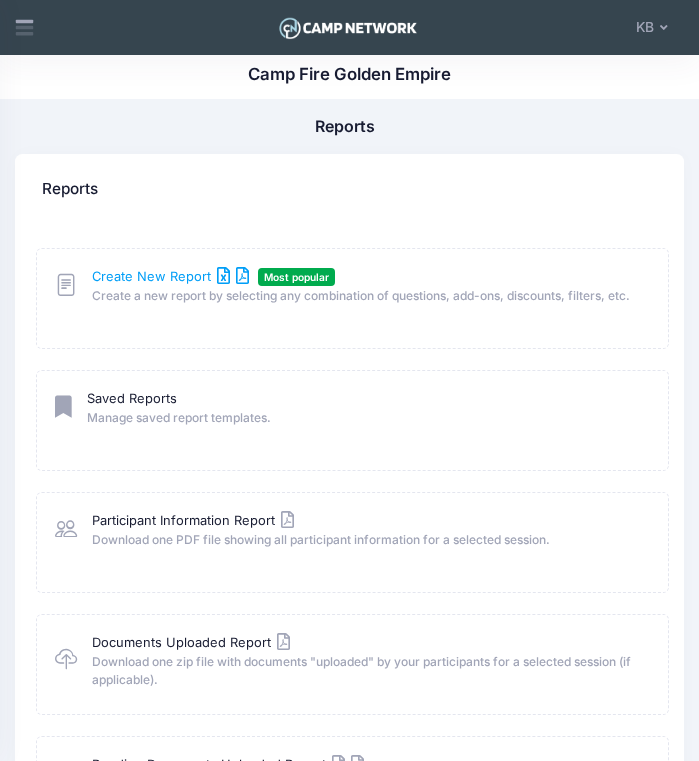 click on "Create New Report" at bounding box center (170, 276) 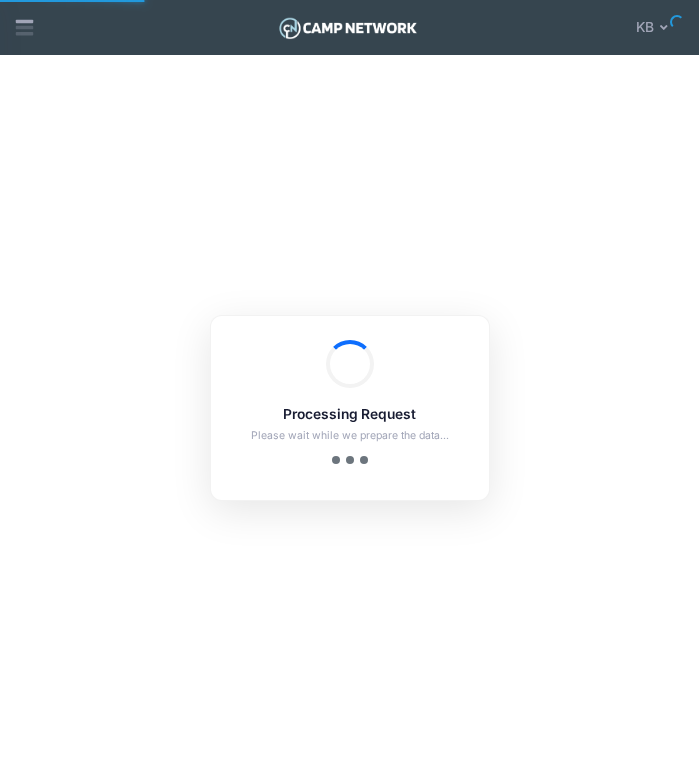 scroll, scrollTop: 0, scrollLeft: 0, axis: both 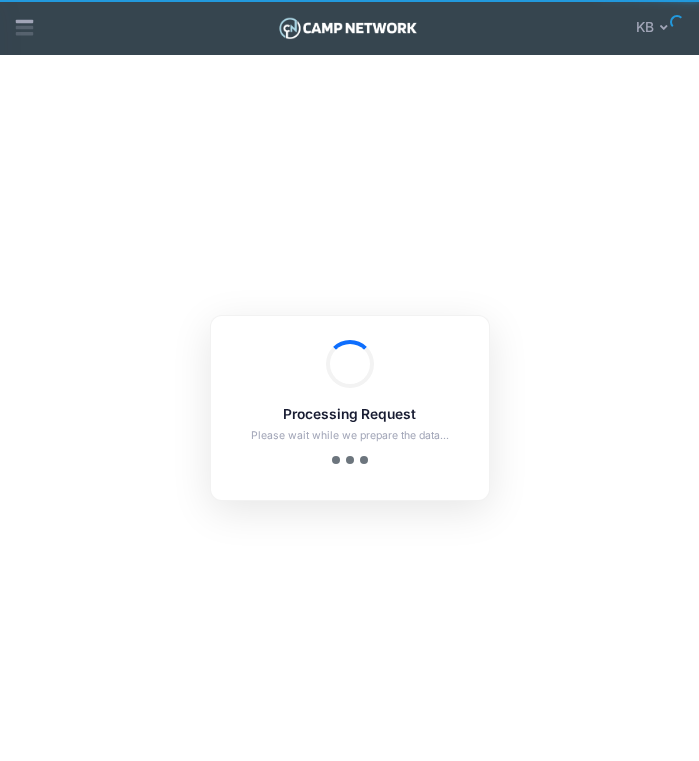 checkbox on "true" 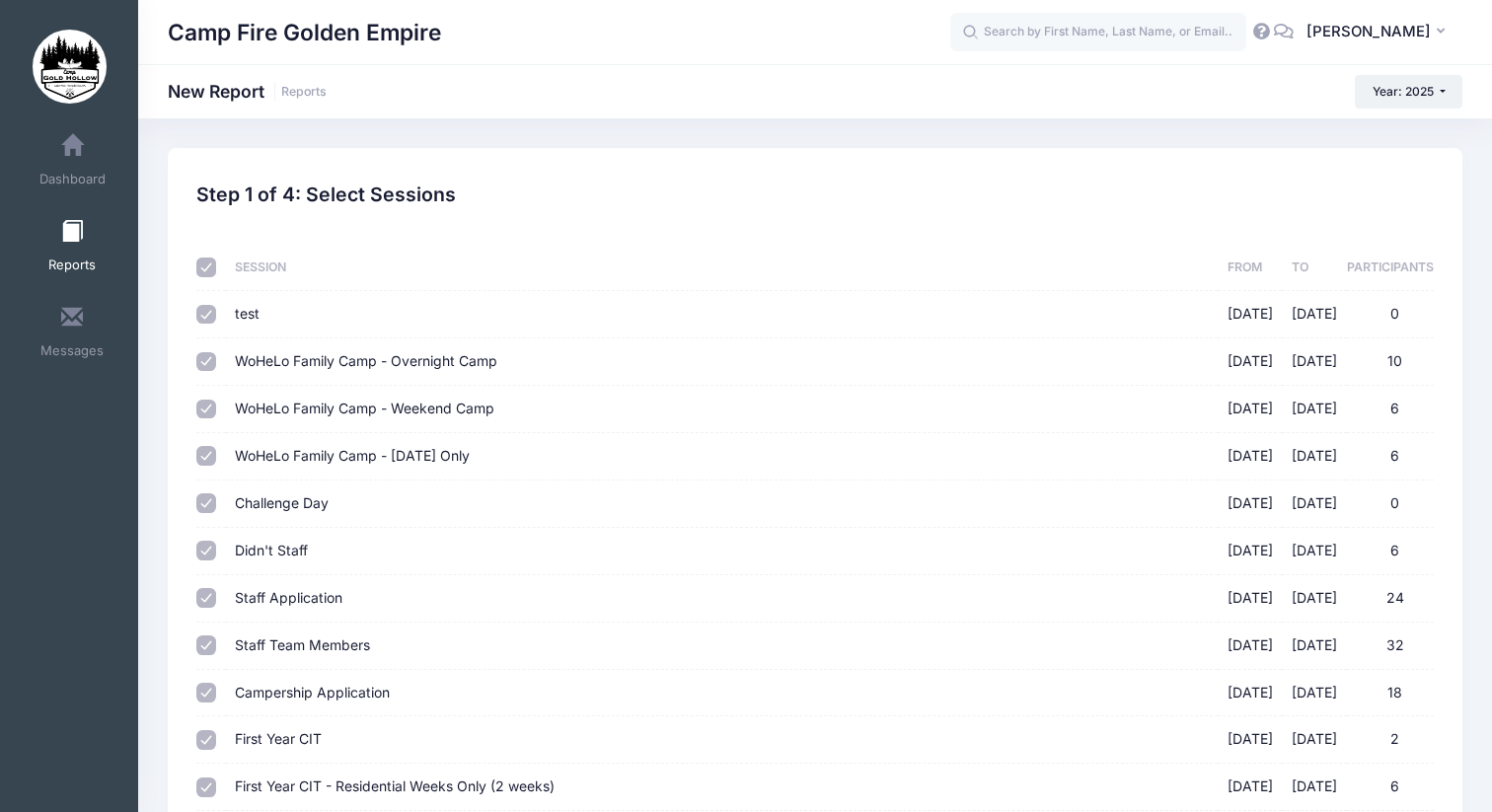 click at bounding box center [206, 267] 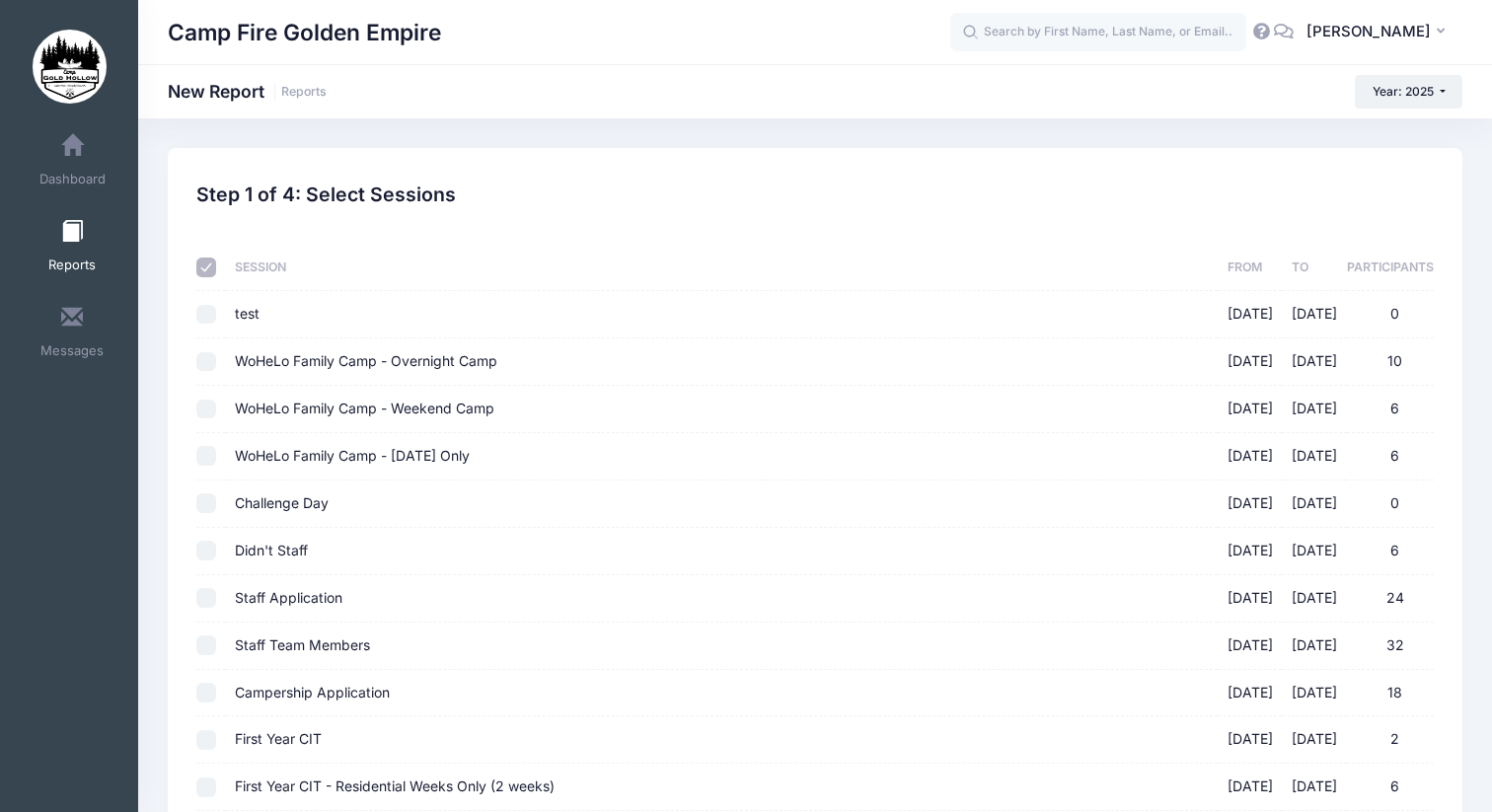 checkbox on "false" 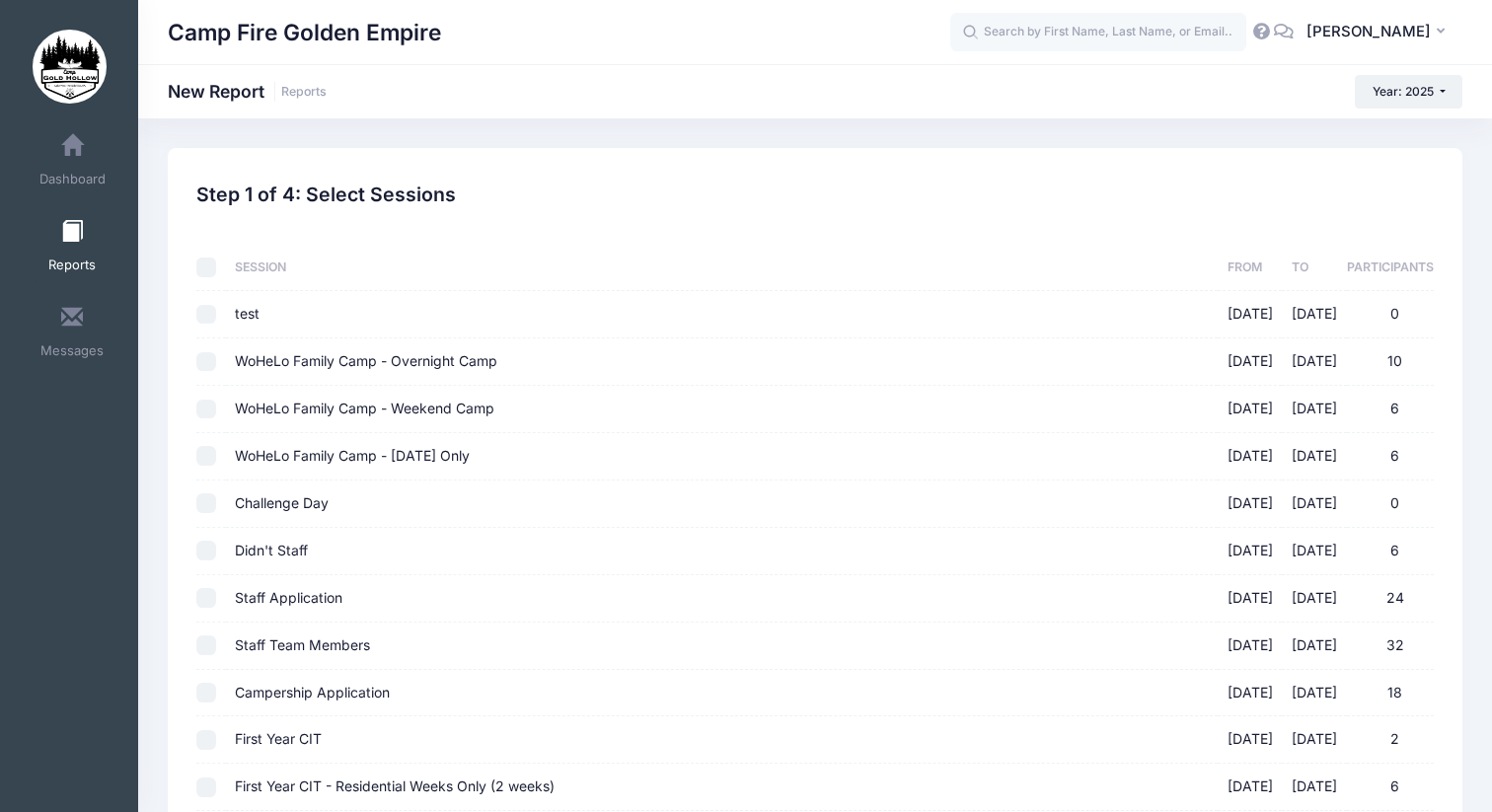 checkbox on "false" 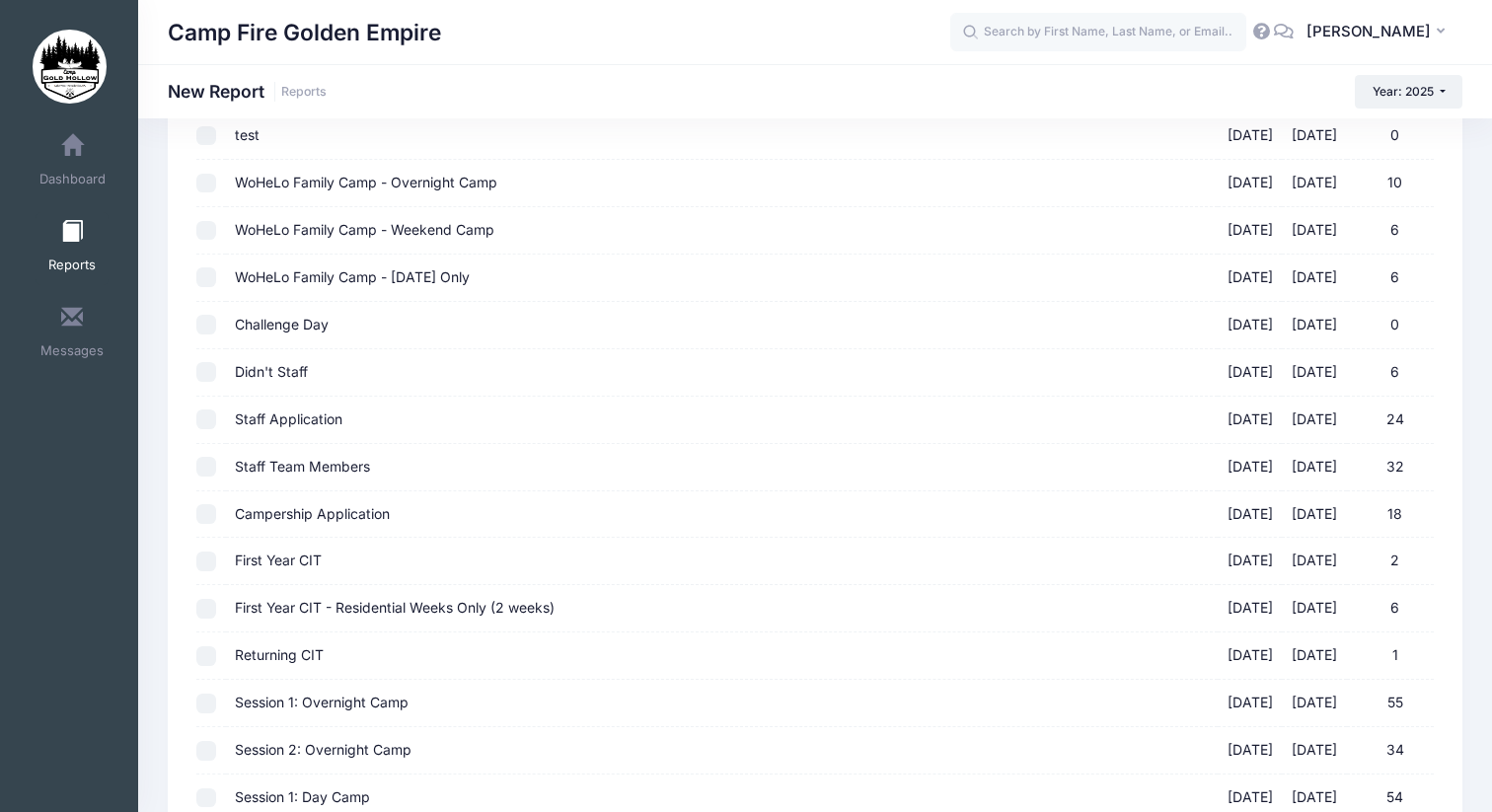 scroll, scrollTop: 180, scrollLeft: 0, axis: vertical 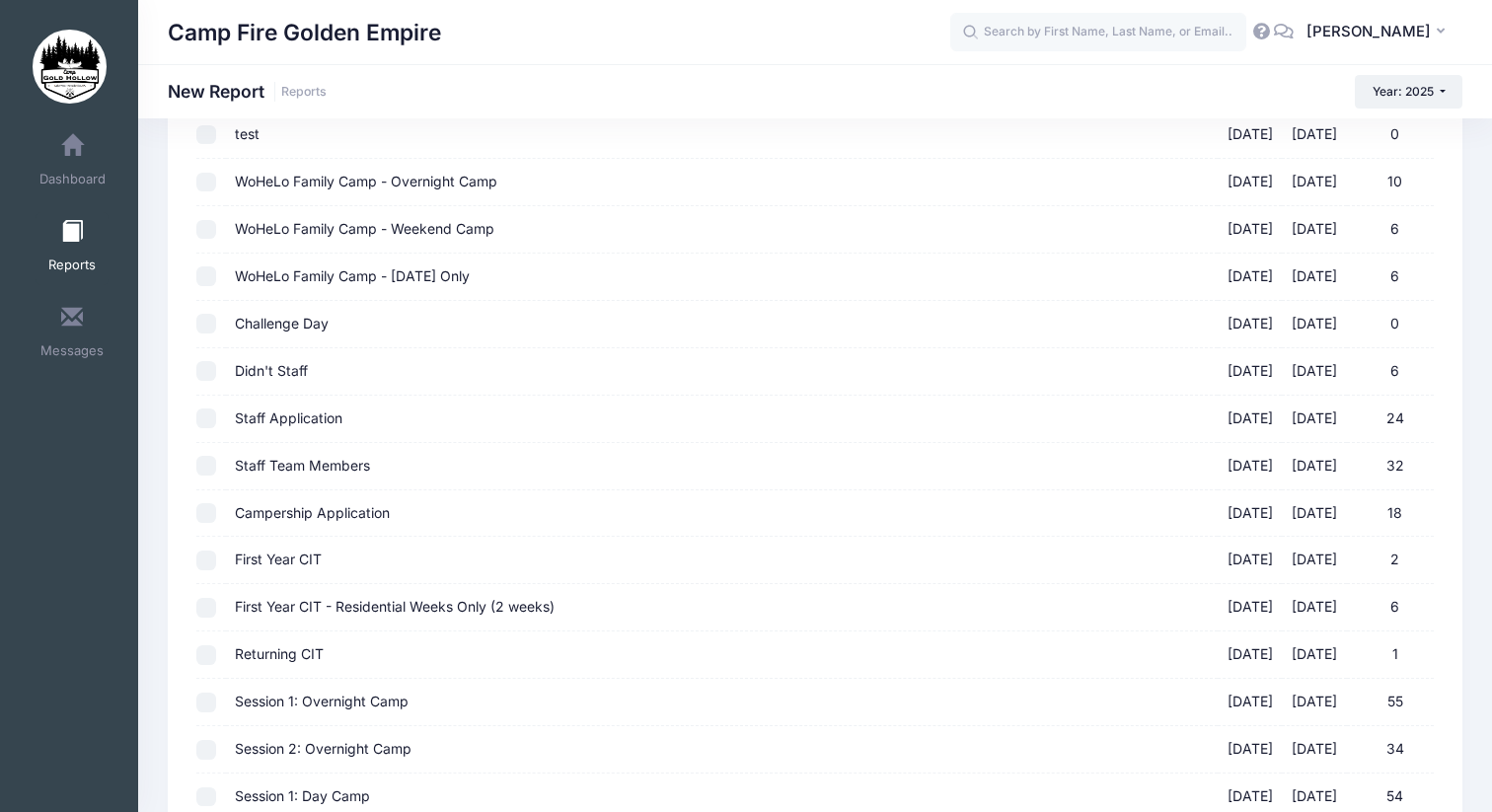 click on "Staff Team Members 07/07/2025 - 08/10/2025  32" at bounding box center (206, 466) 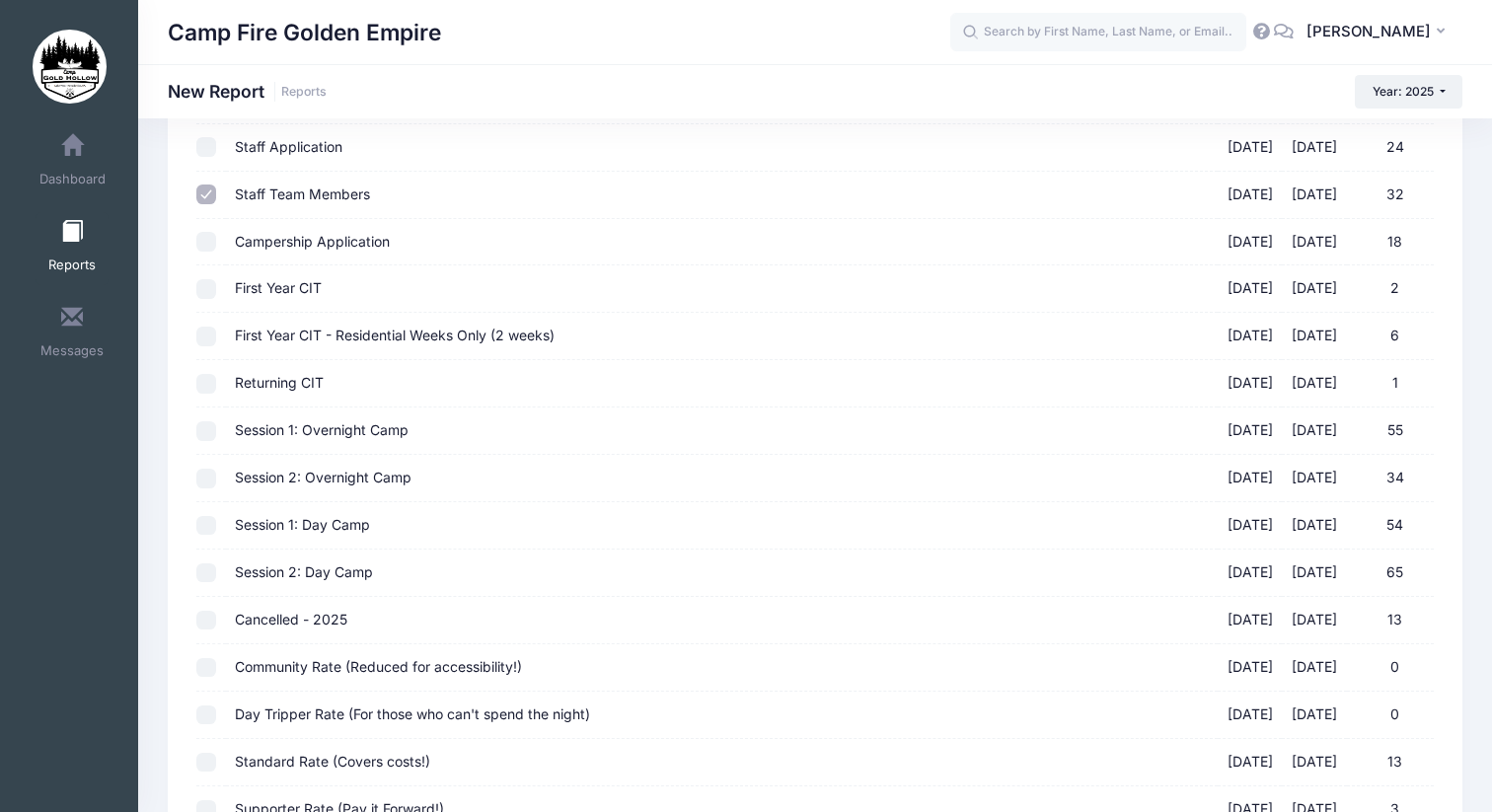 scroll, scrollTop: 718, scrollLeft: 0, axis: vertical 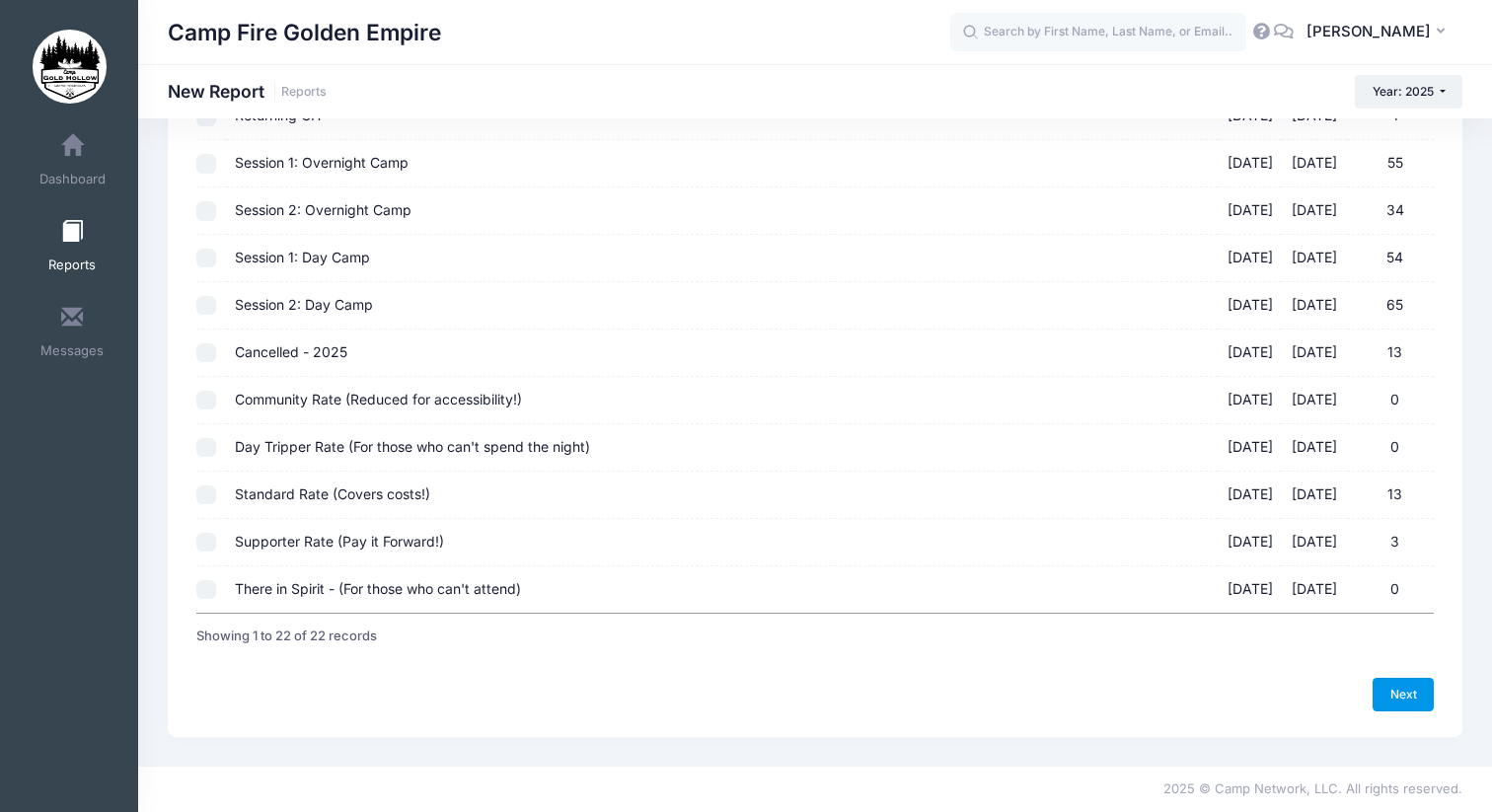 click on "Next" at bounding box center [1403, 695] 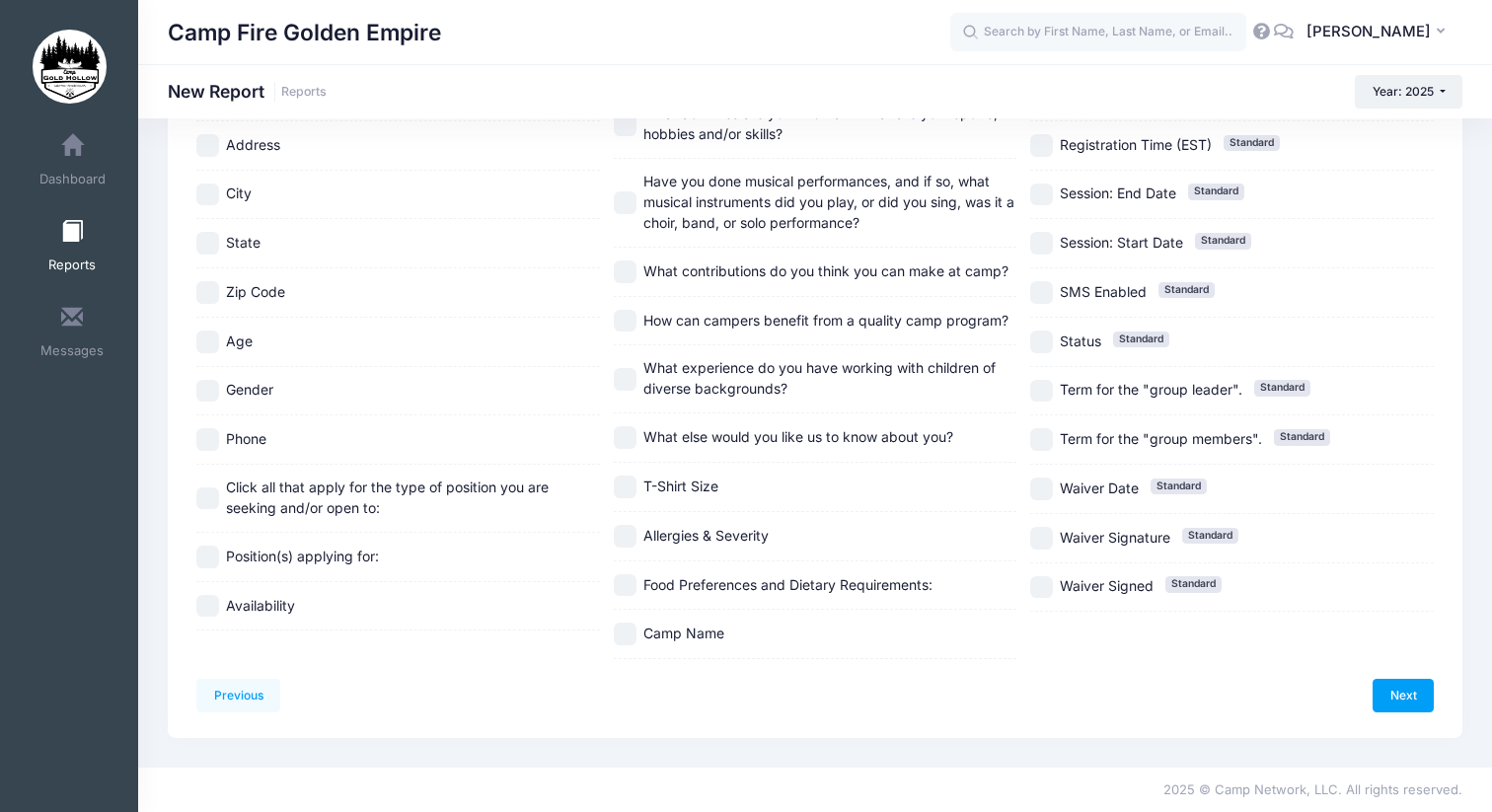 scroll, scrollTop: 0, scrollLeft: 0, axis: both 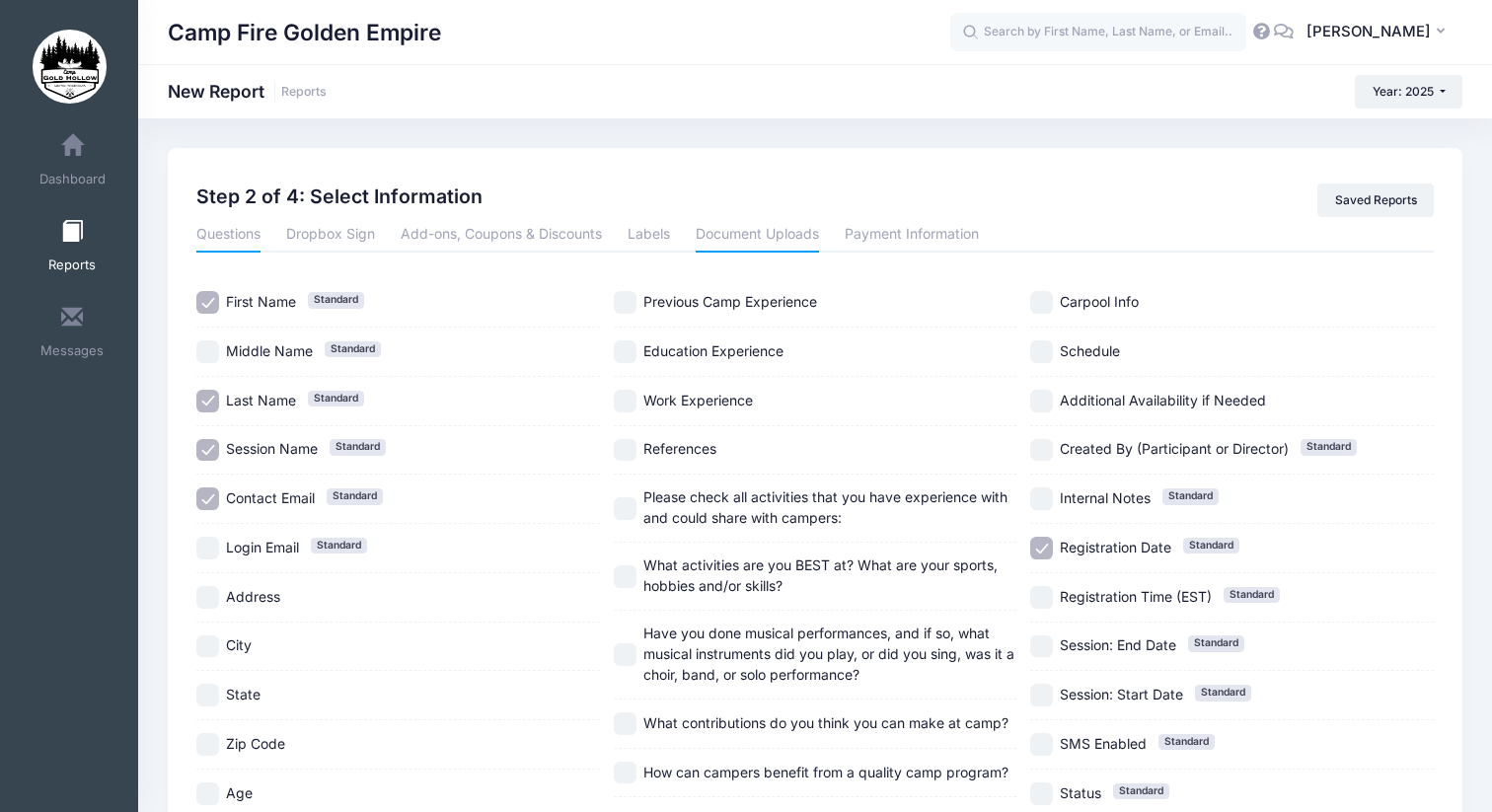 click on "Document Uploads" at bounding box center (757, 235) 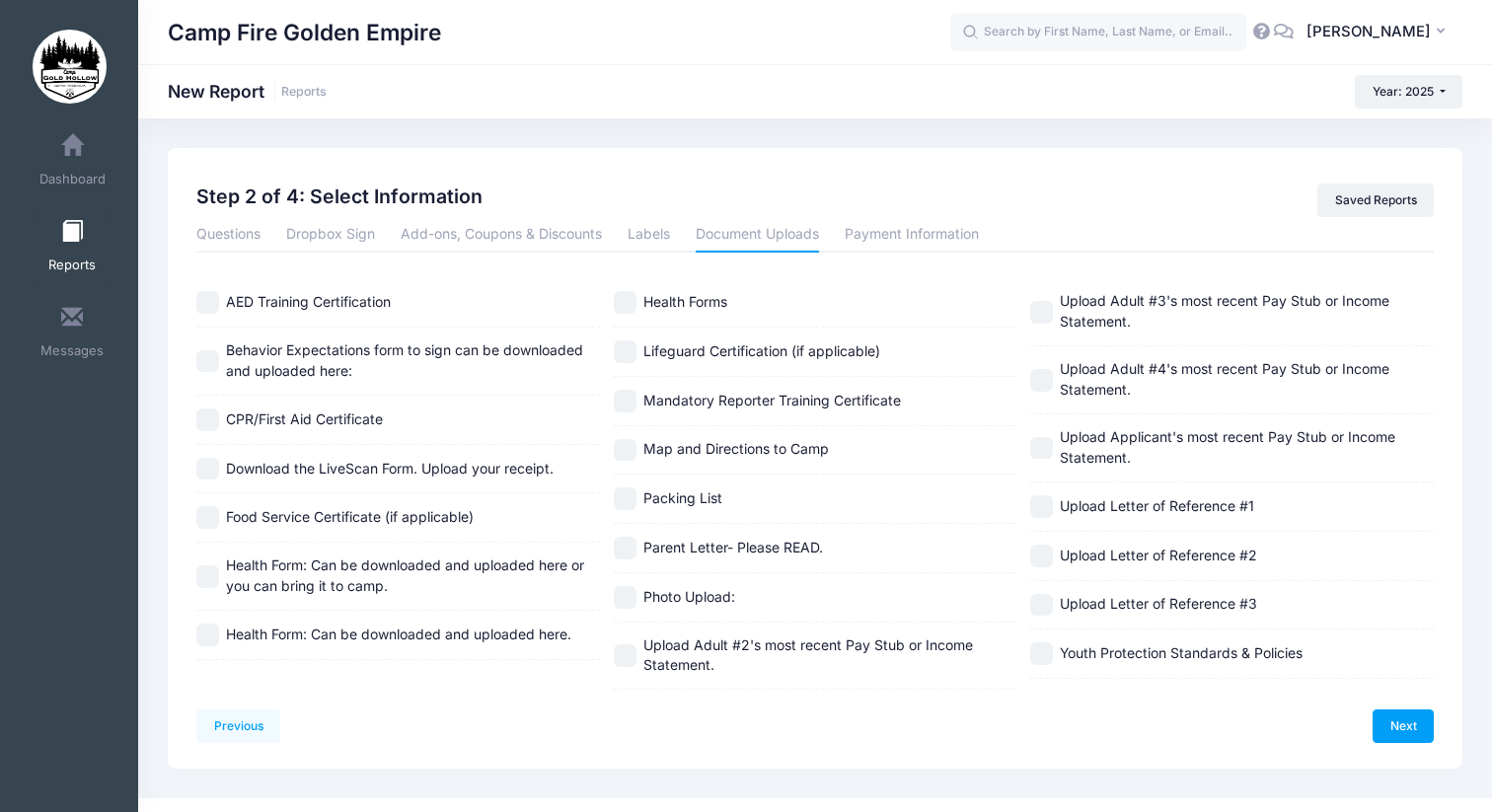 click on "Download the LiveScan Form.  Upload your receipt." at bounding box center [207, 469] 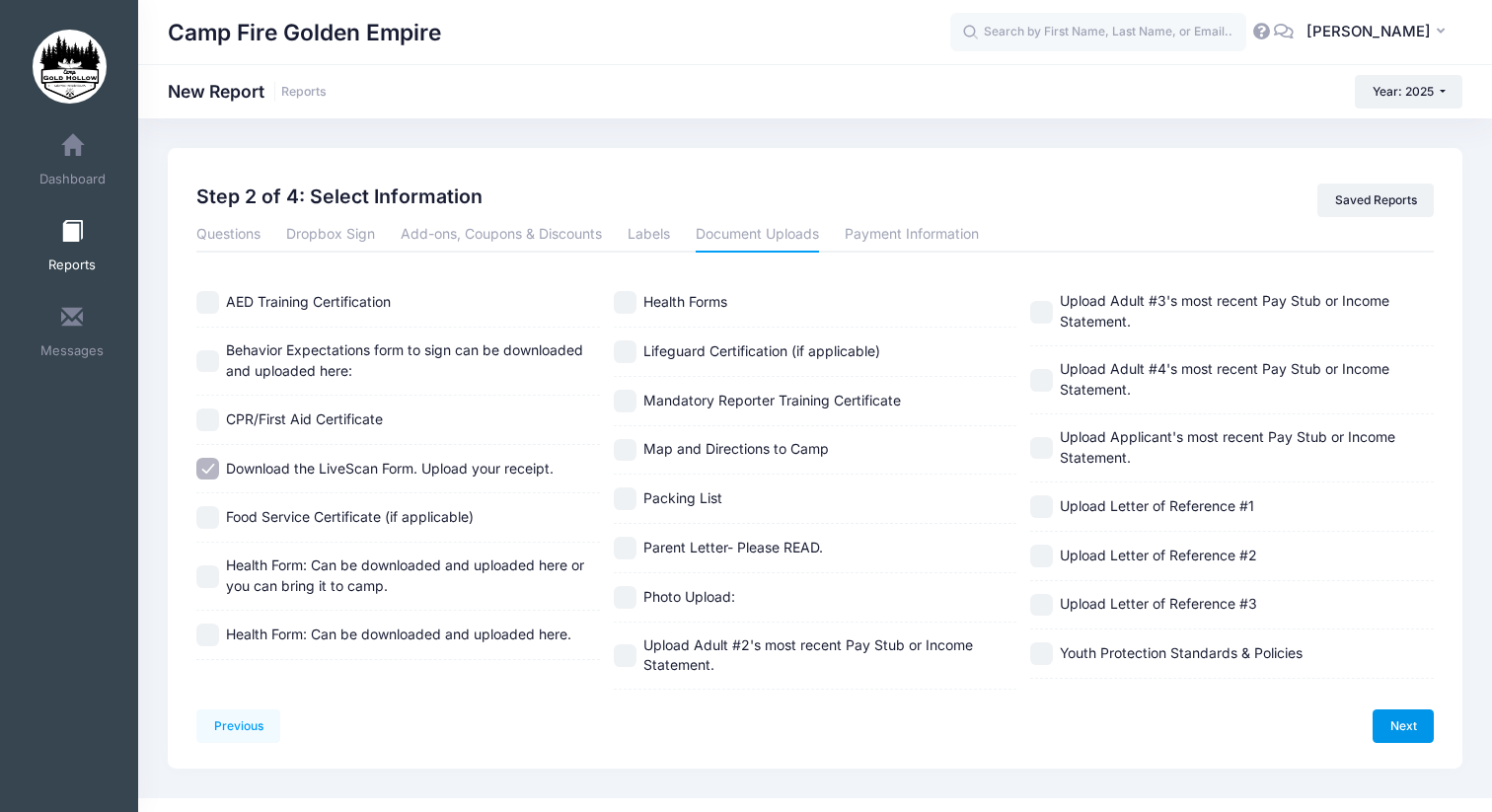 click on "Next" at bounding box center (1403, 726) 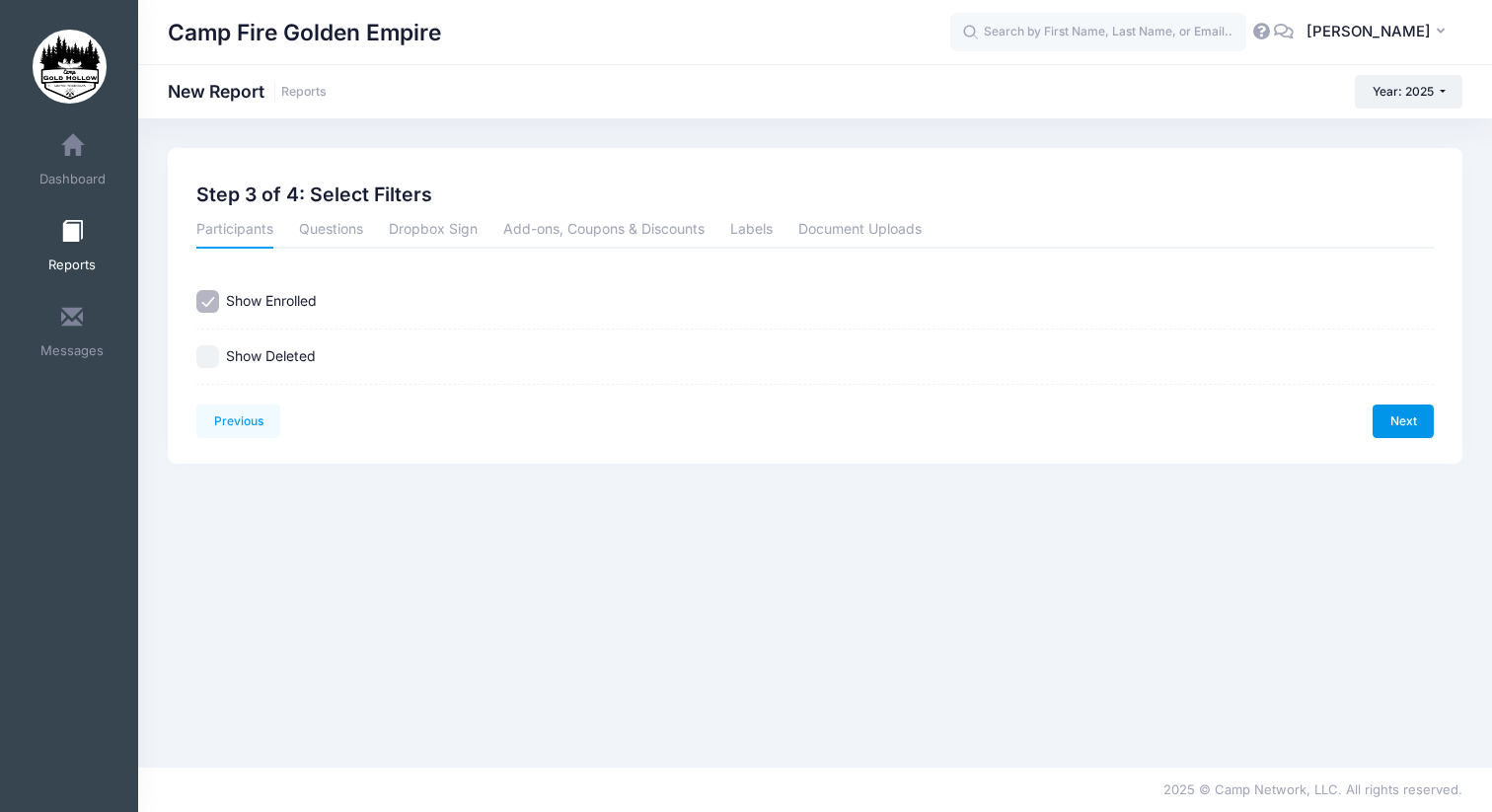 click on "Next" at bounding box center (1403, 421) 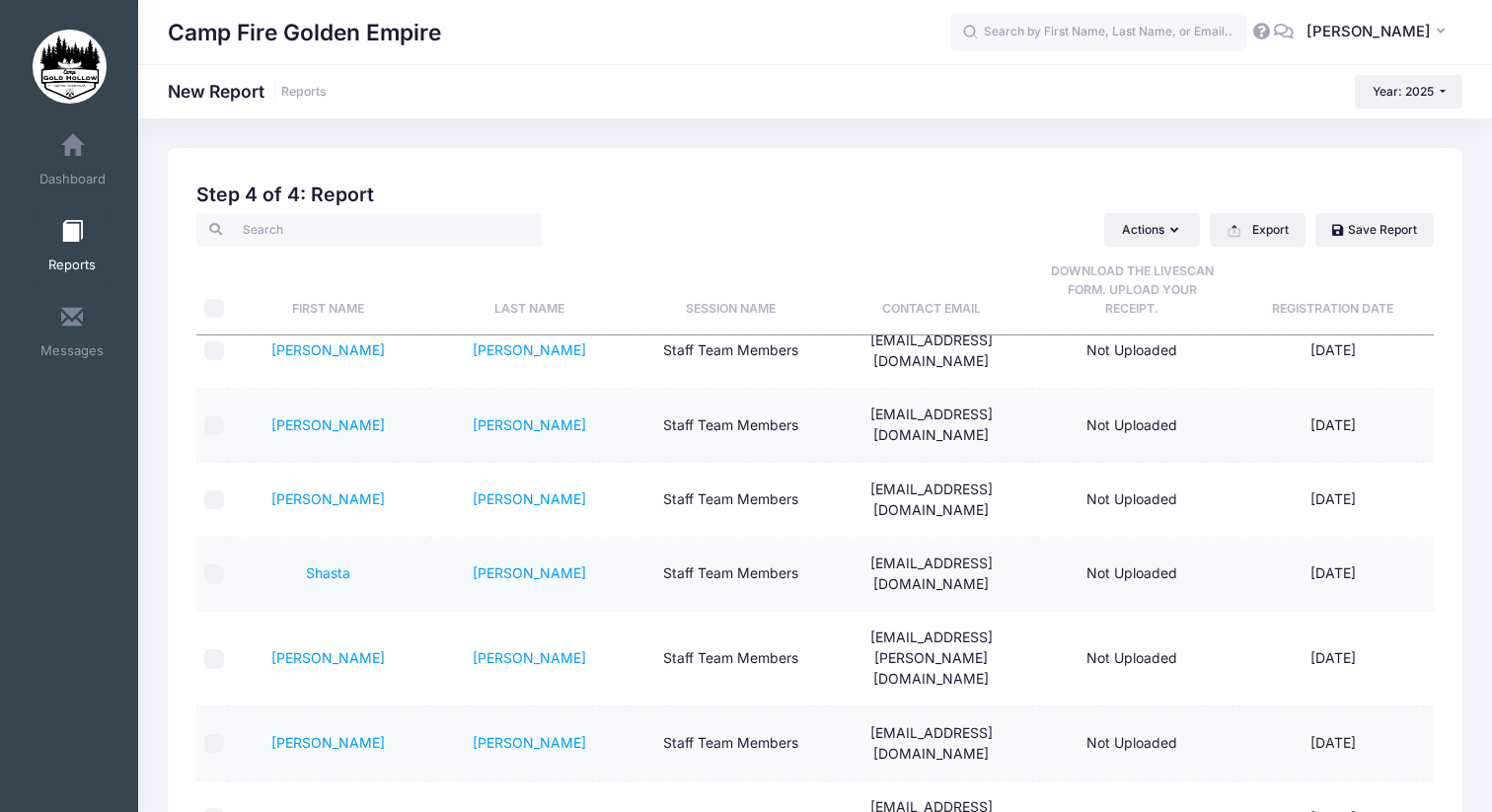 scroll, scrollTop: 1066, scrollLeft: 0, axis: vertical 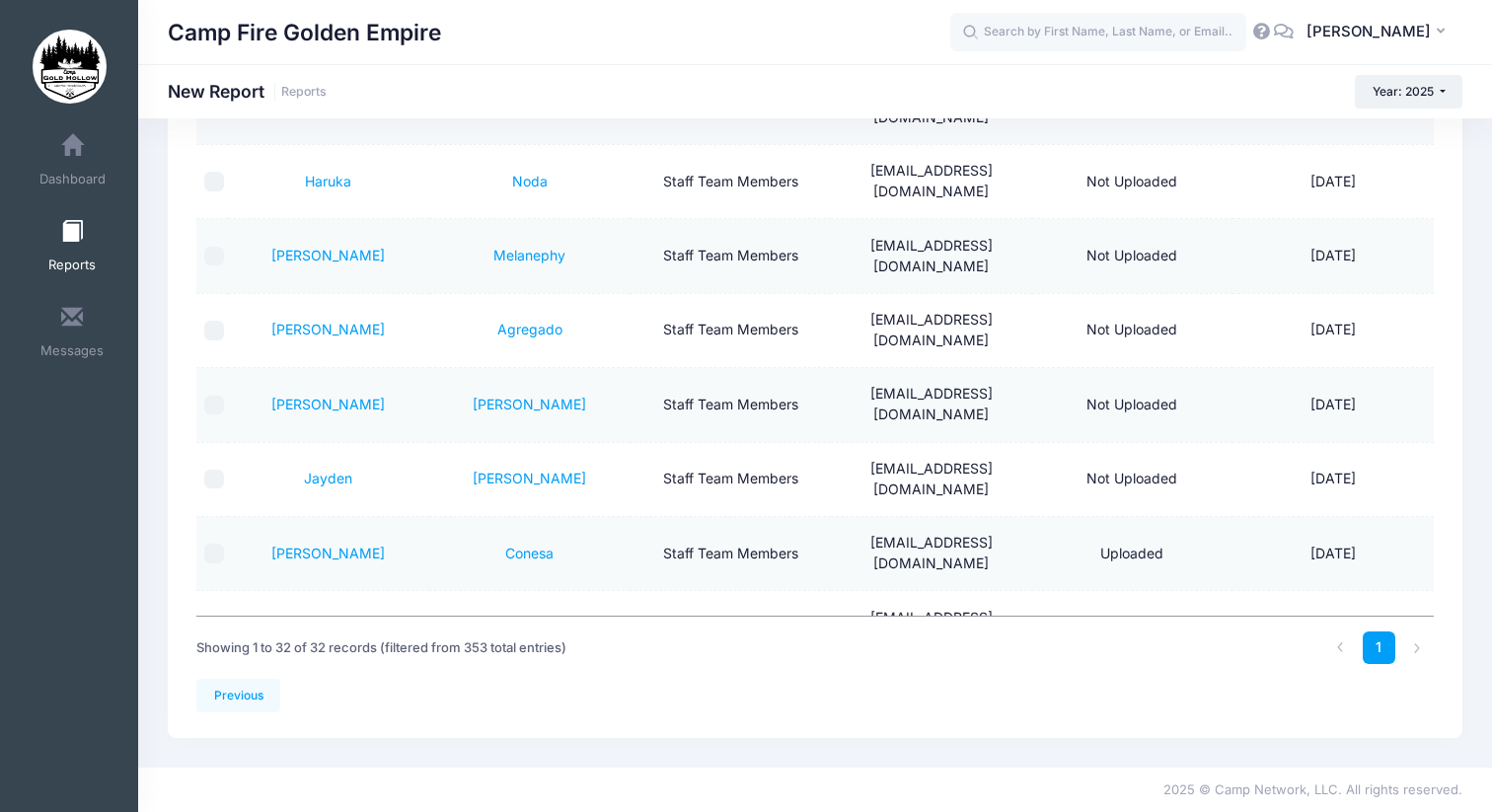 click on "Julia" at bounding box center [328, 924] 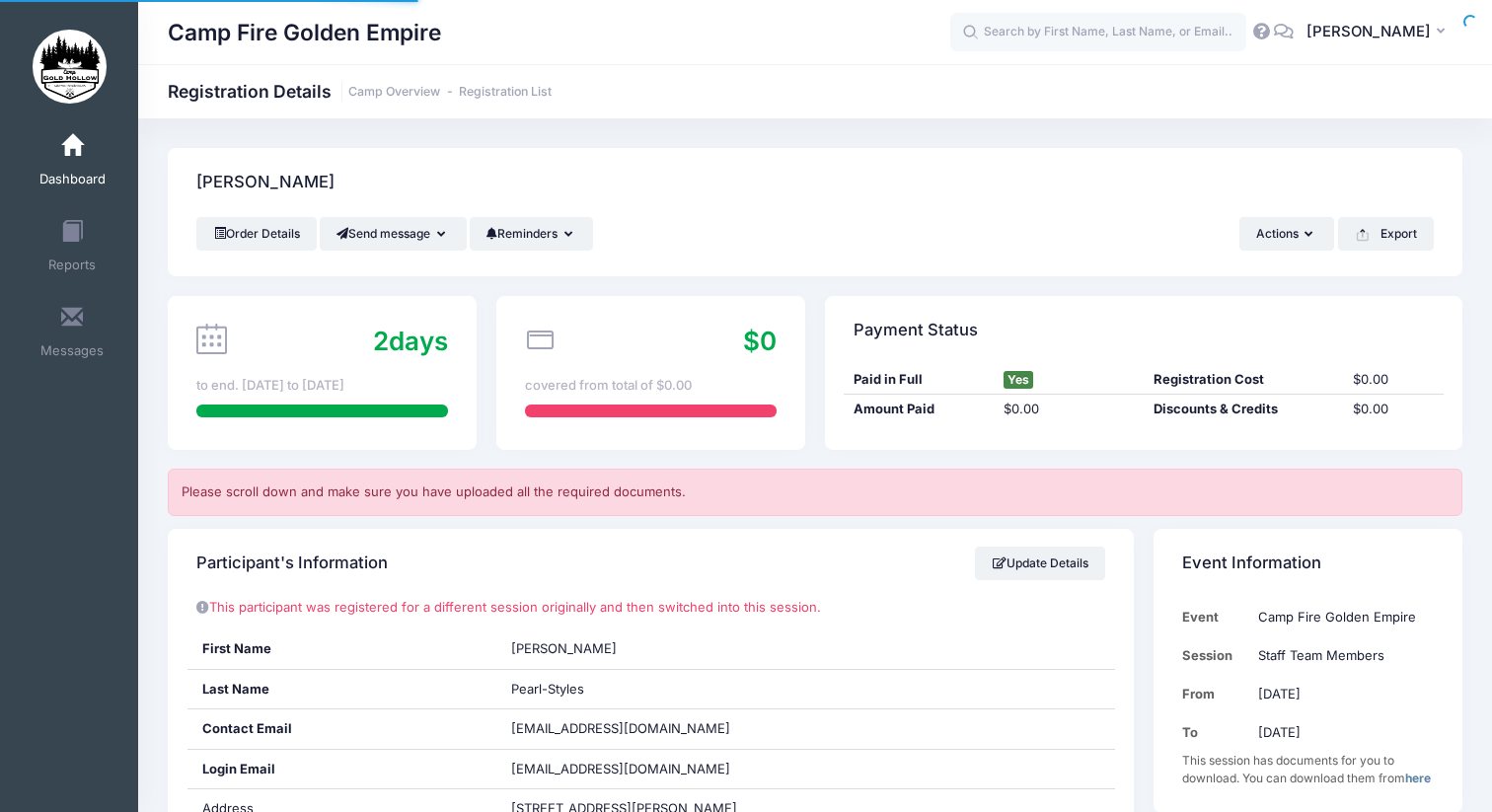 scroll, scrollTop: 0, scrollLeft: 0, axis: both 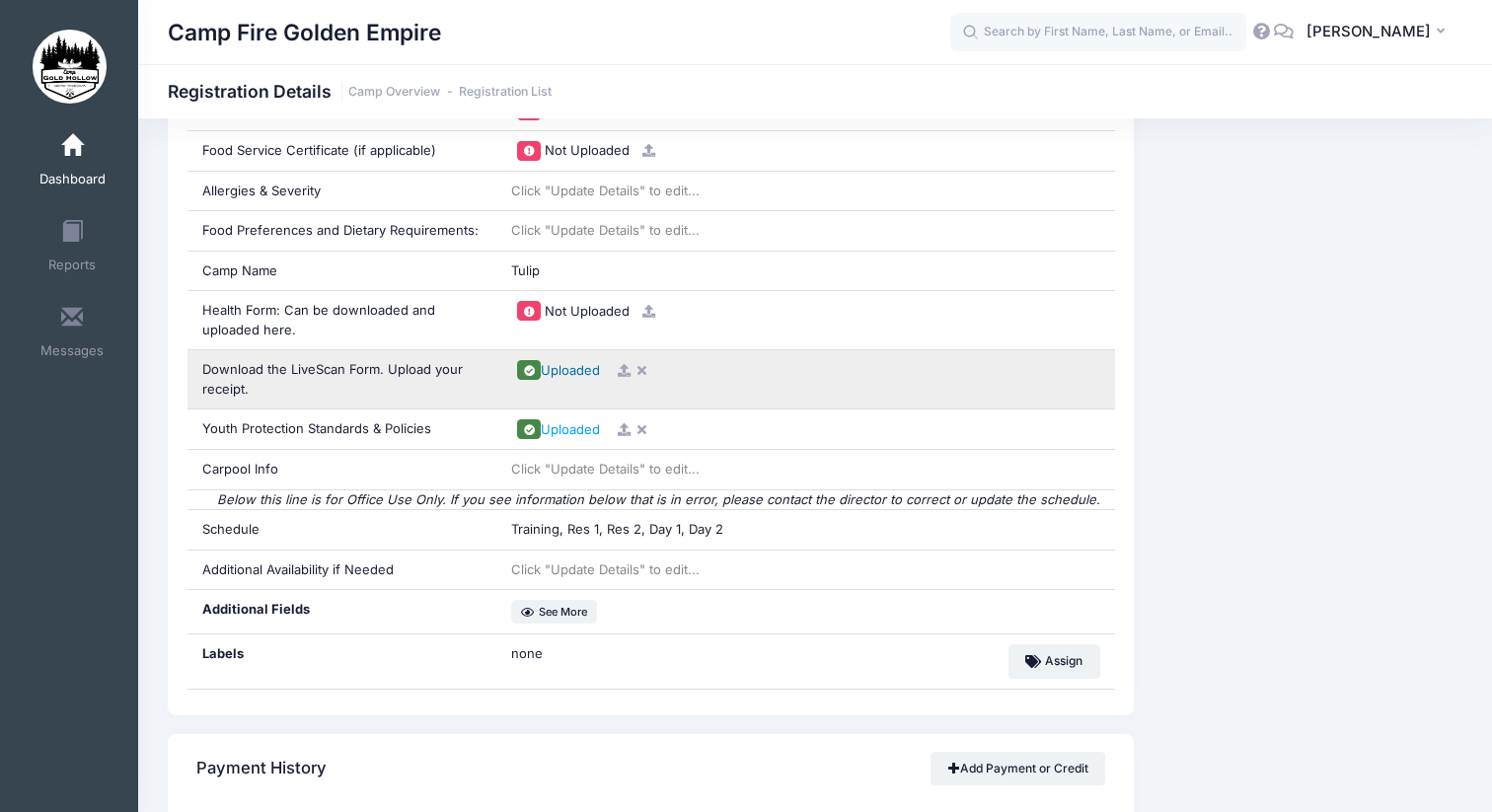 click on "Uploaded" at bounding box center (570, 370) 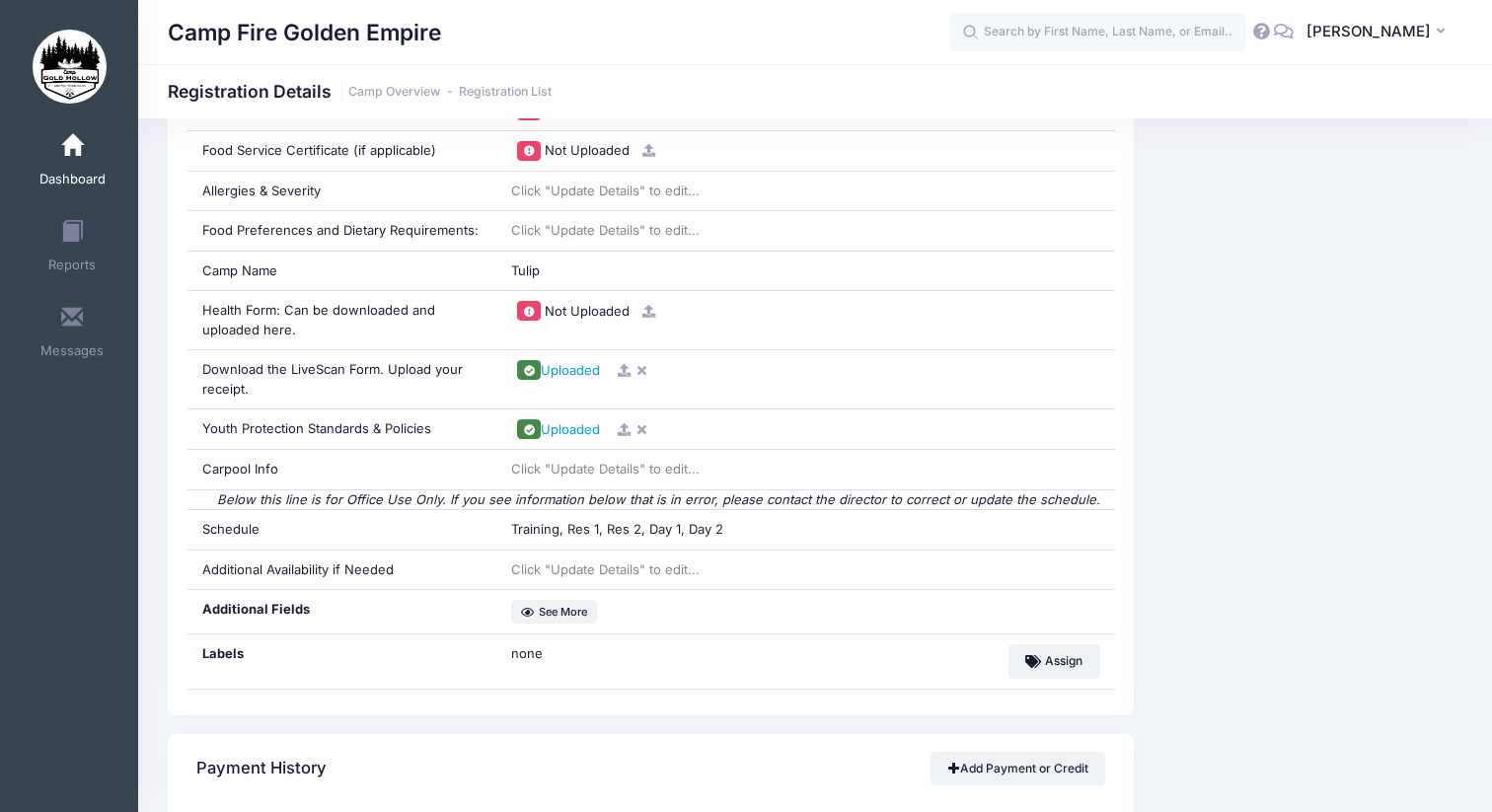 click on "Event Information
Event
Camp Fire Golden Empire
Session
Staff Team Members
From
Jul 7th
To
Aug 10th
This session has documents for you to download. You can download them from  here" at bounding box center (1307, -20) 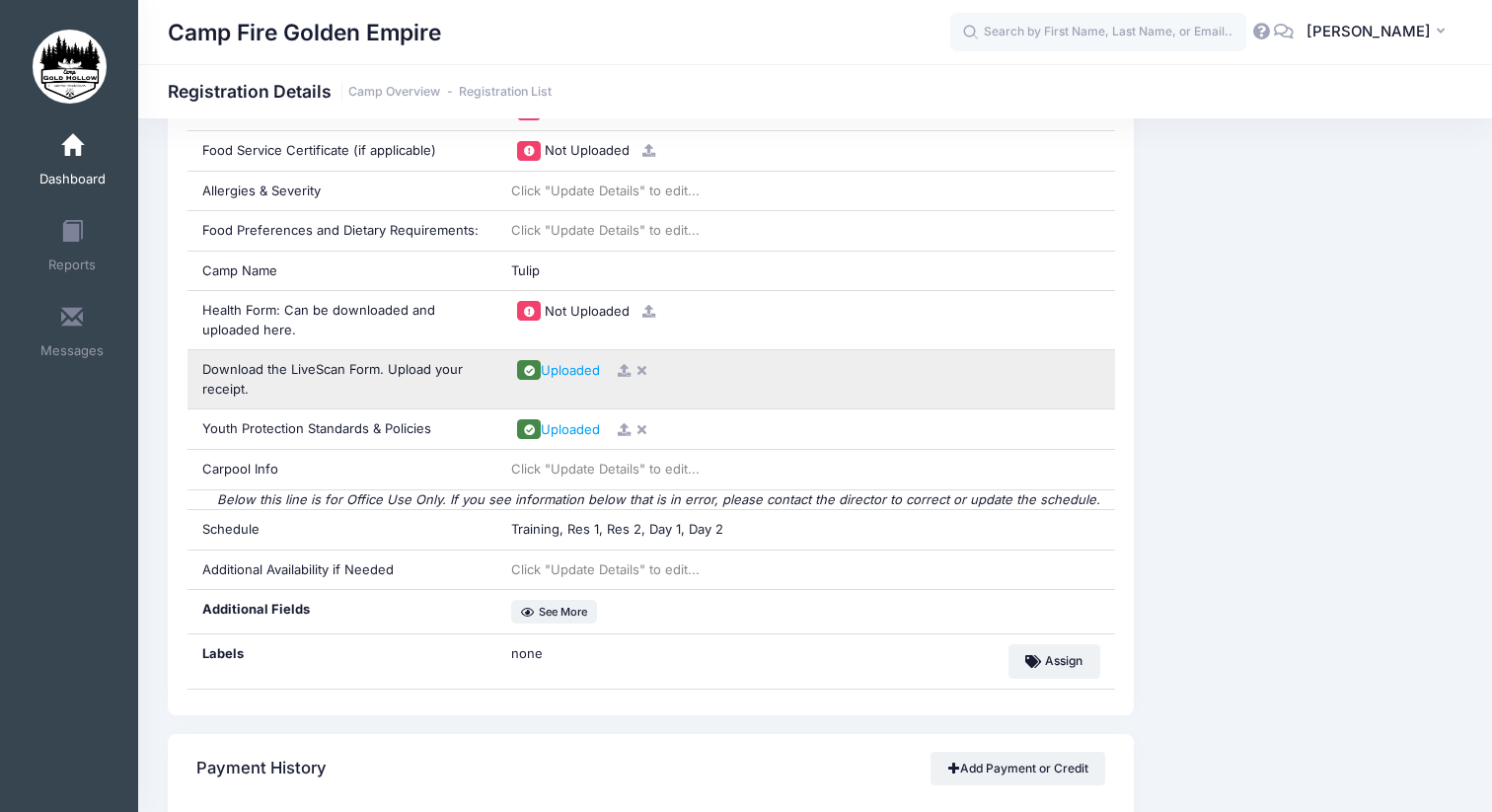 click on "Download the LiveScan Form.  Upload your receipt." at bounding box center [341, 379] 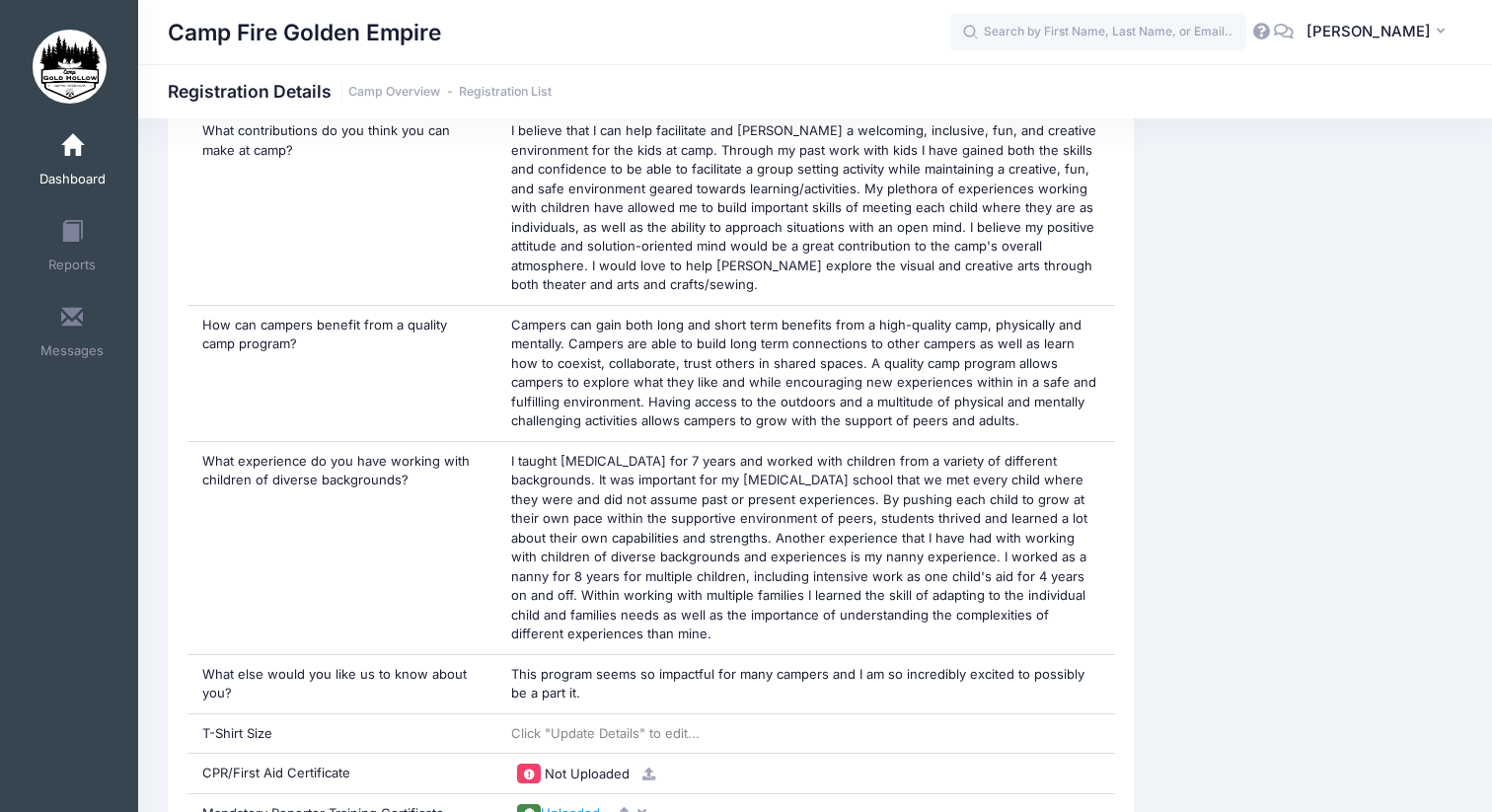 scroll, scrollTop: 1906, scrollLeft: 0, axis: vertical 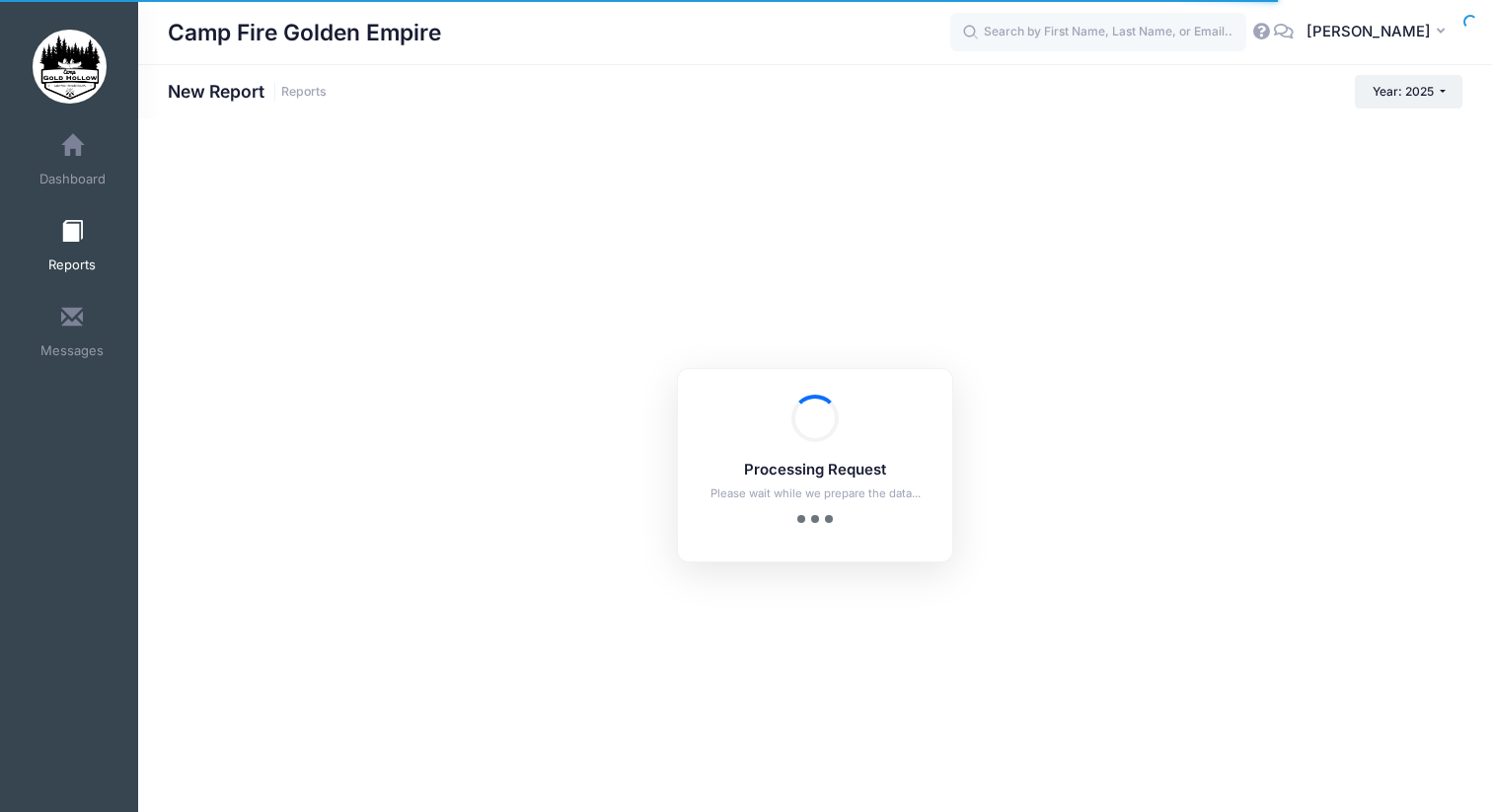 checkbox on "true" 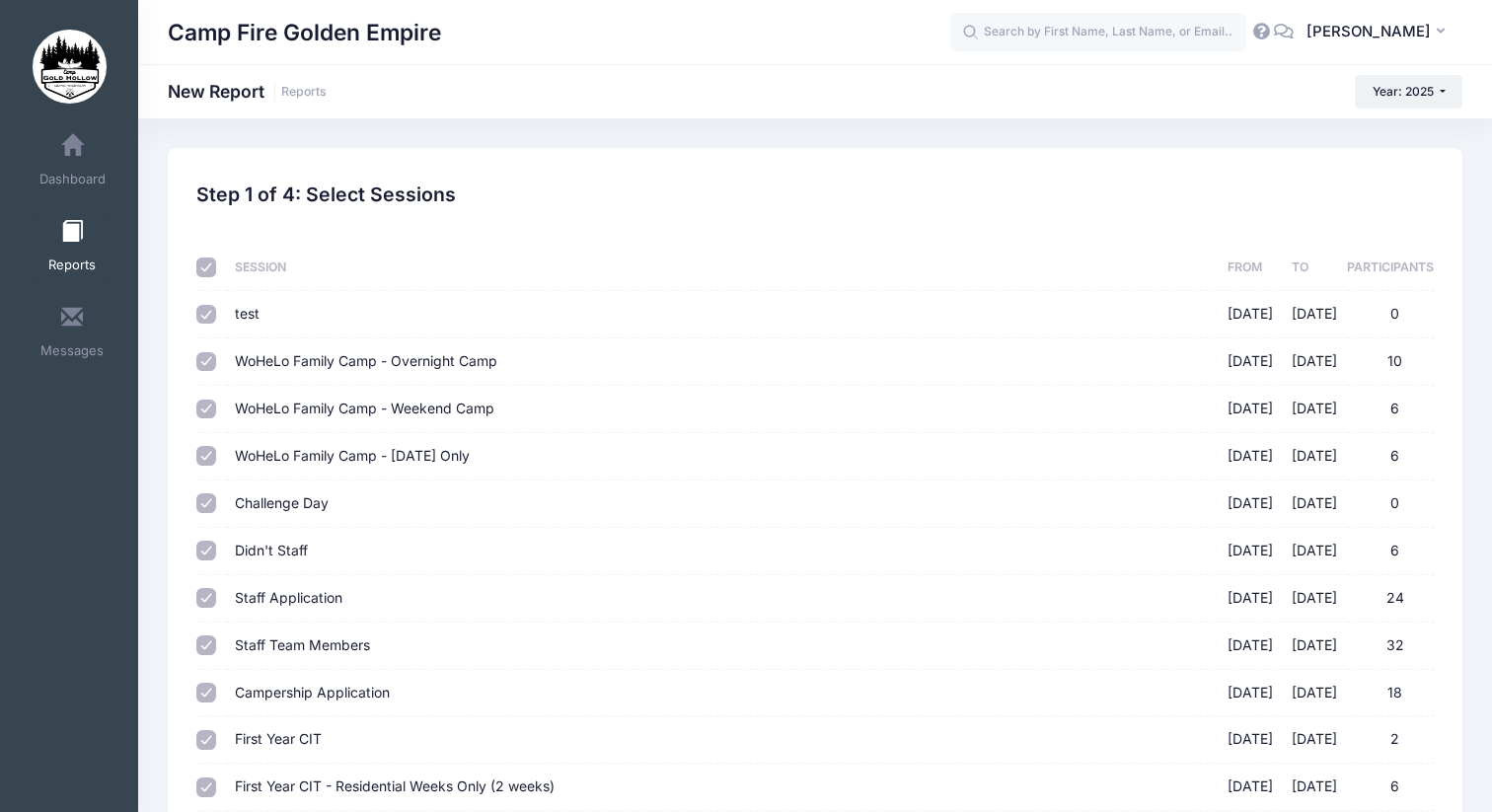 click at bounding box center (206, 267) 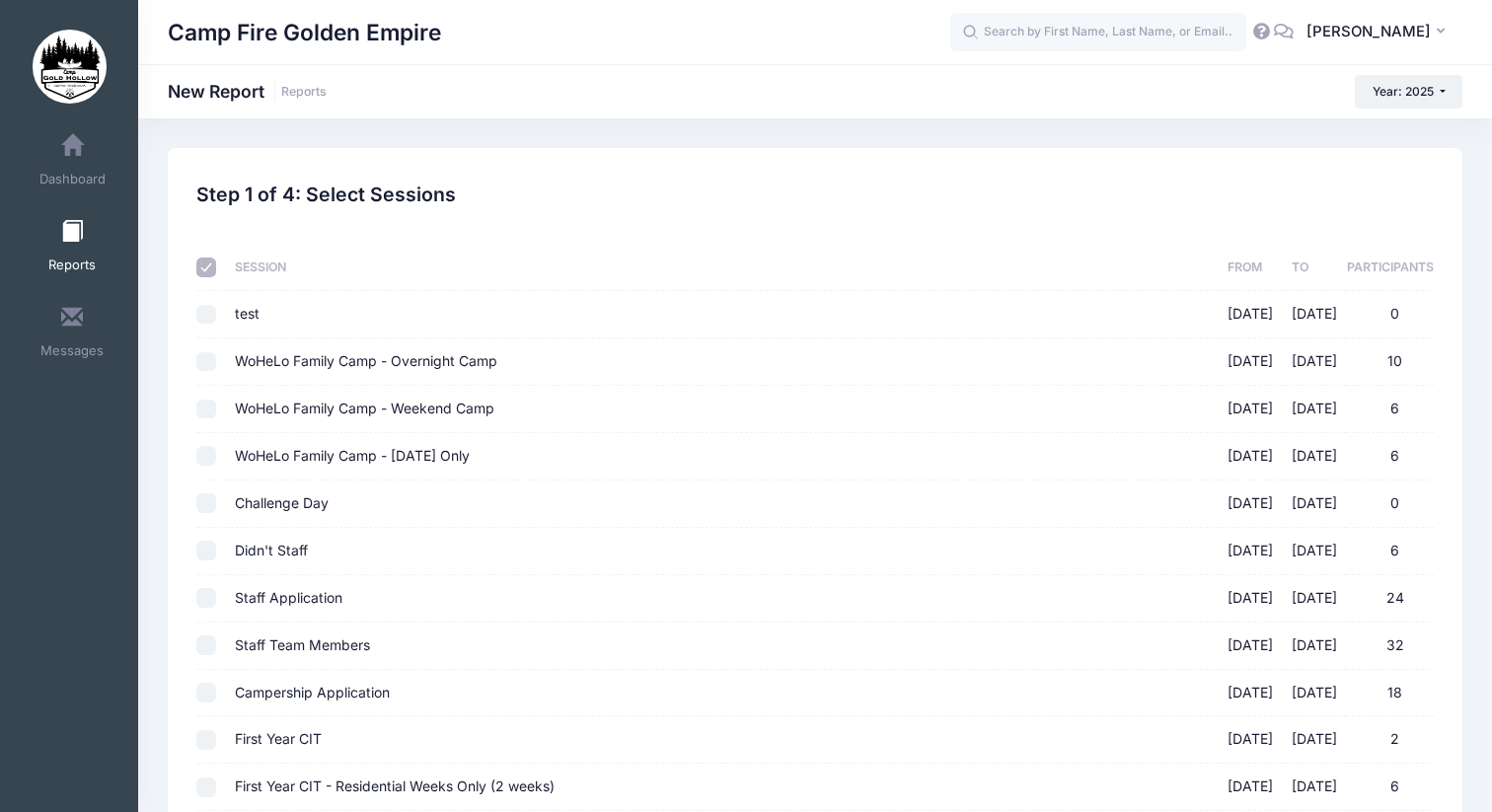 checkbox on "false" 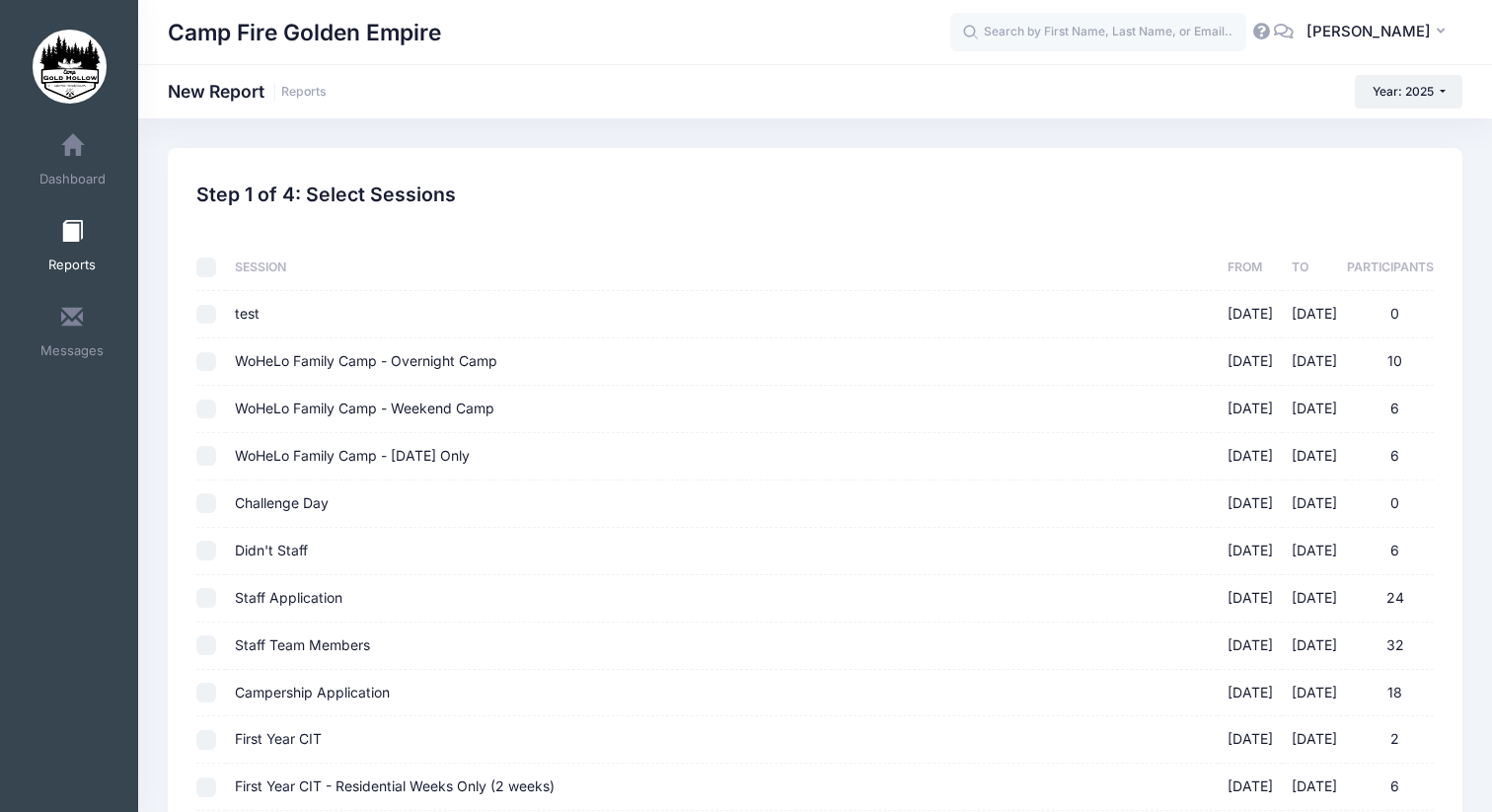 checkbox on "false" 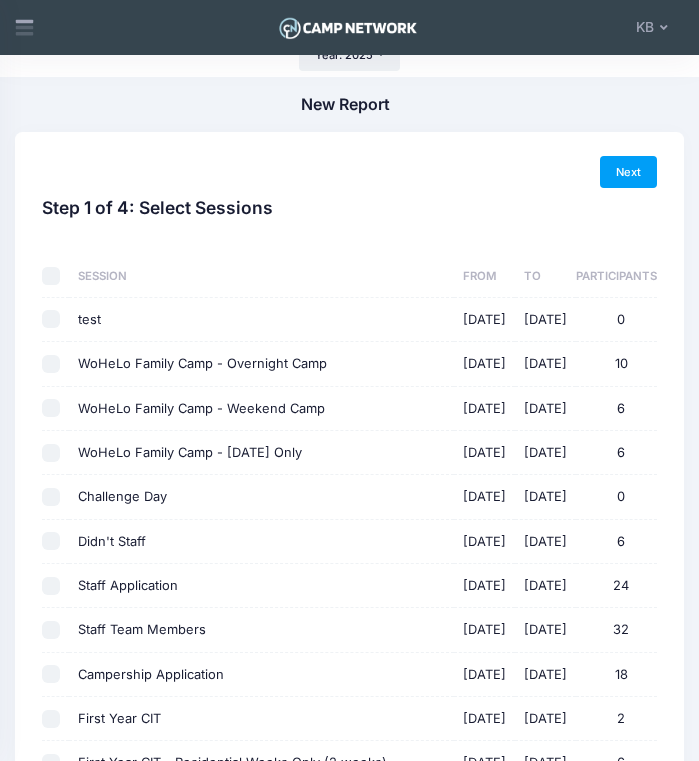 scroll, scrollTop: 0, scrollLeft: 0, axis: both 